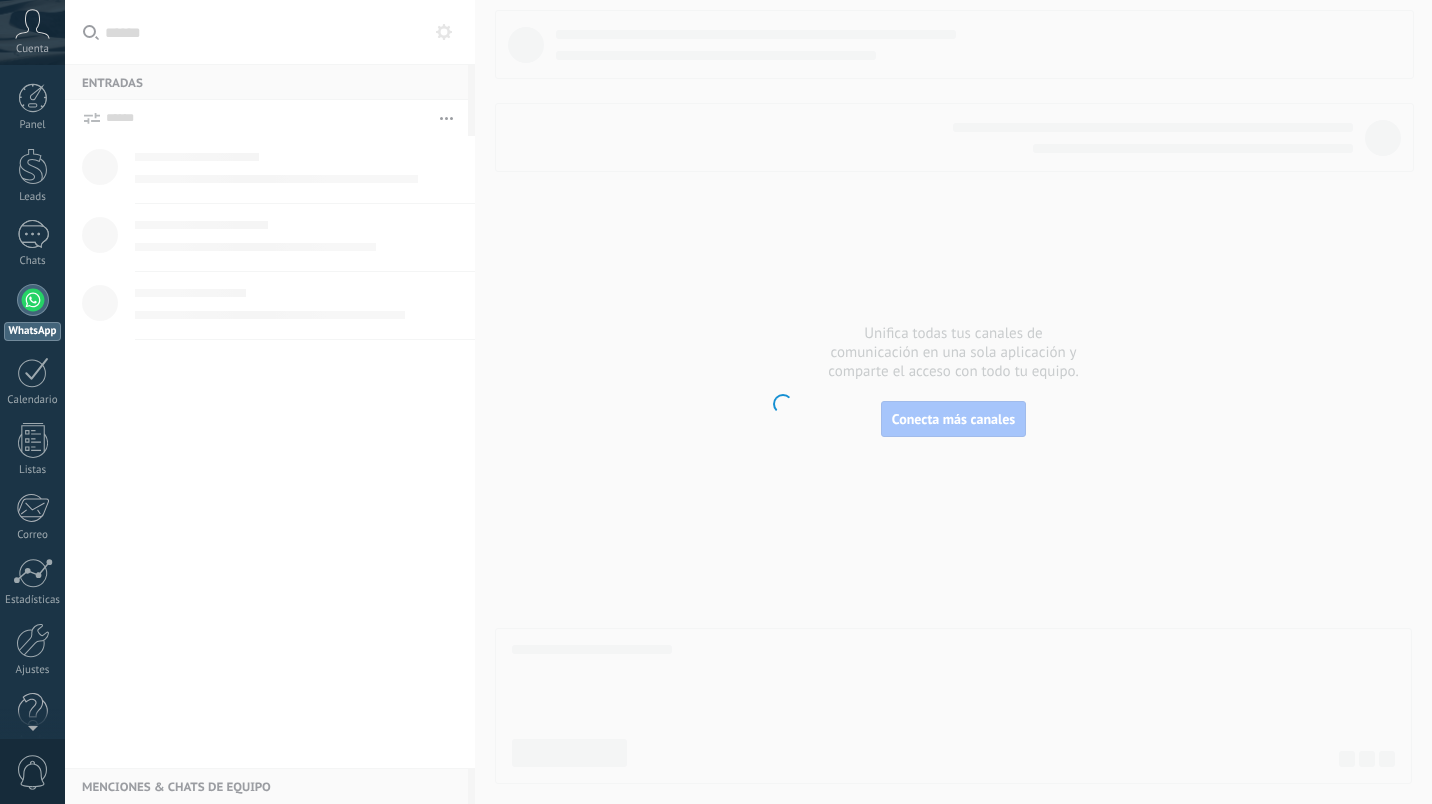 scroll, scrollTop: 0, scrollLeft: 0, axis: both 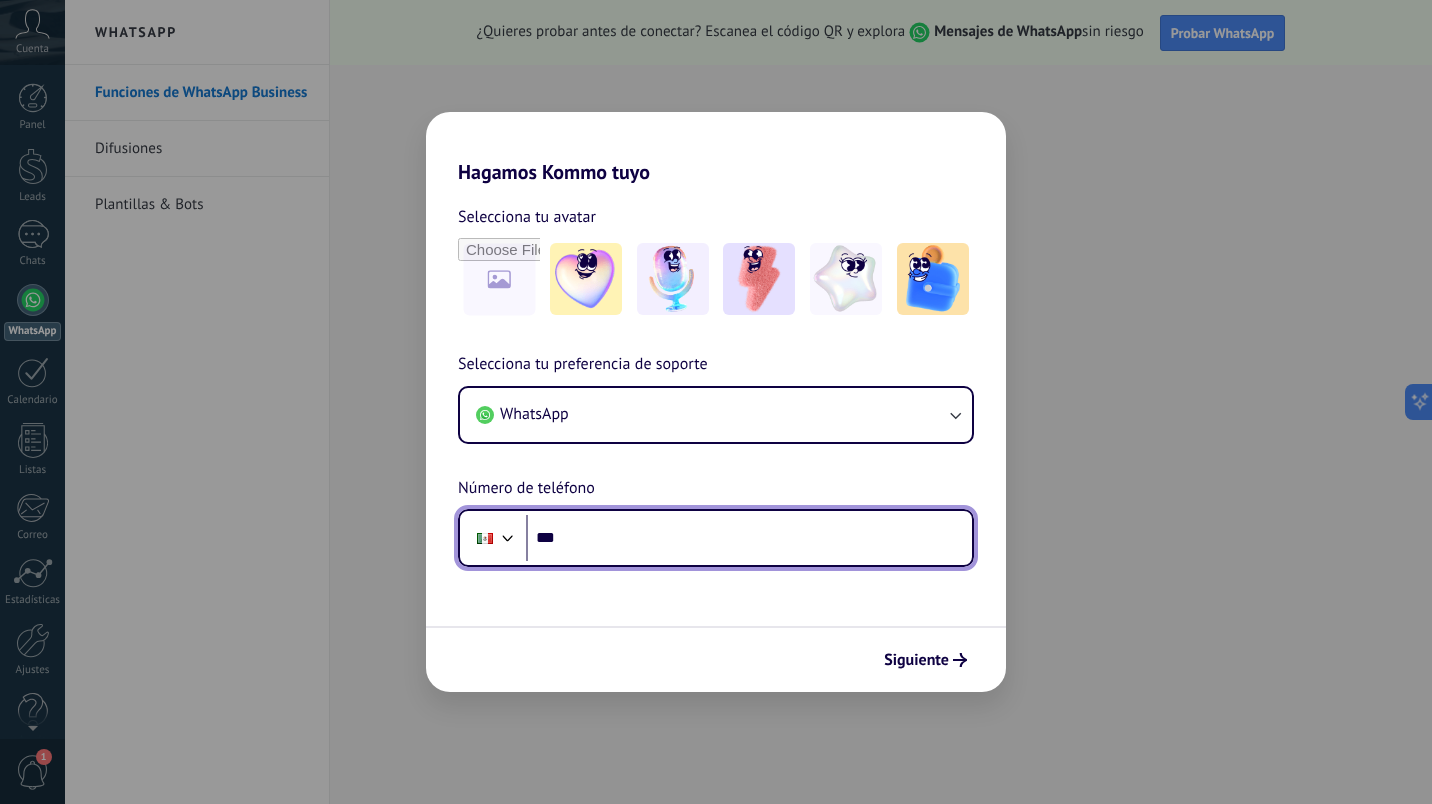 click on "***" at bounding box center [749, 538] 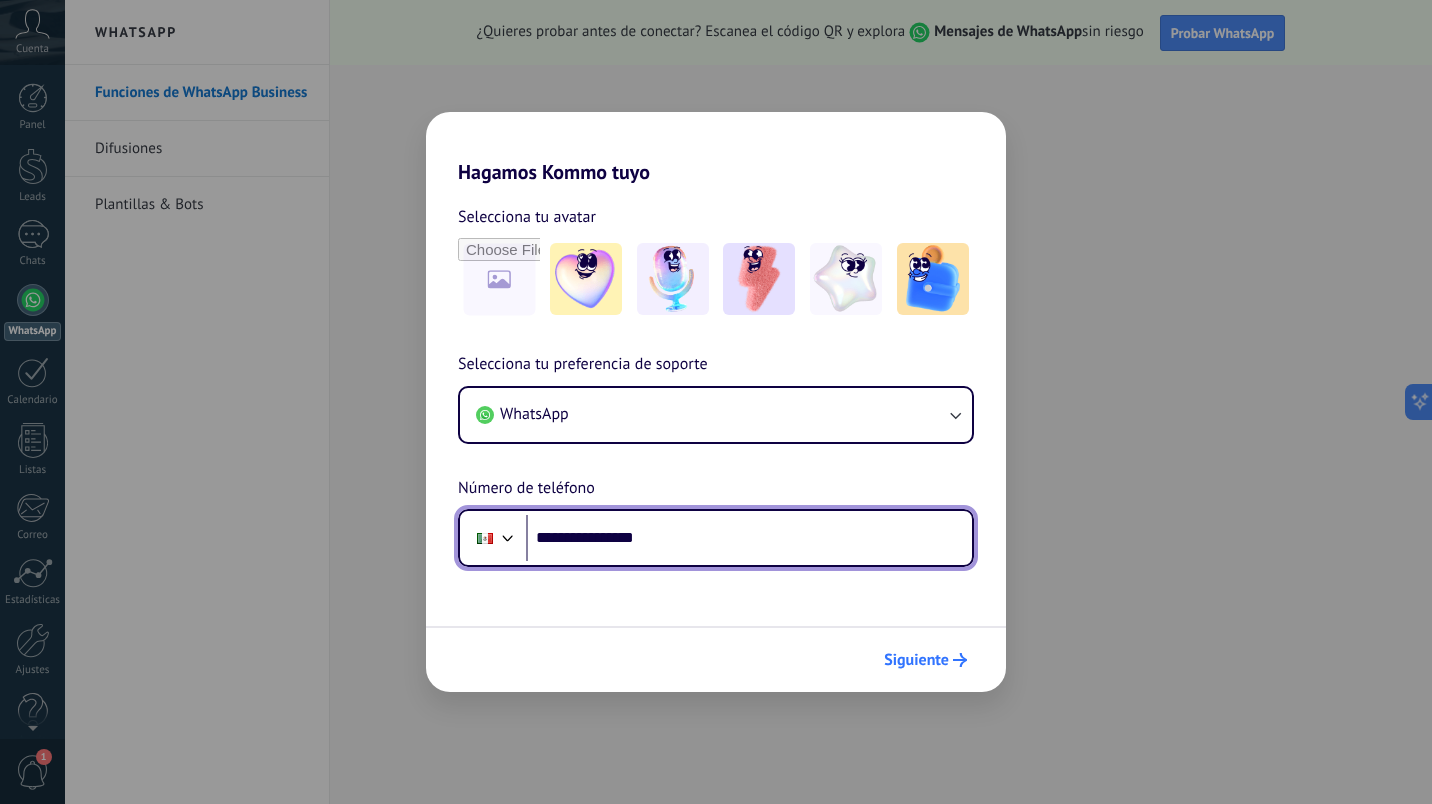 type on "**********" 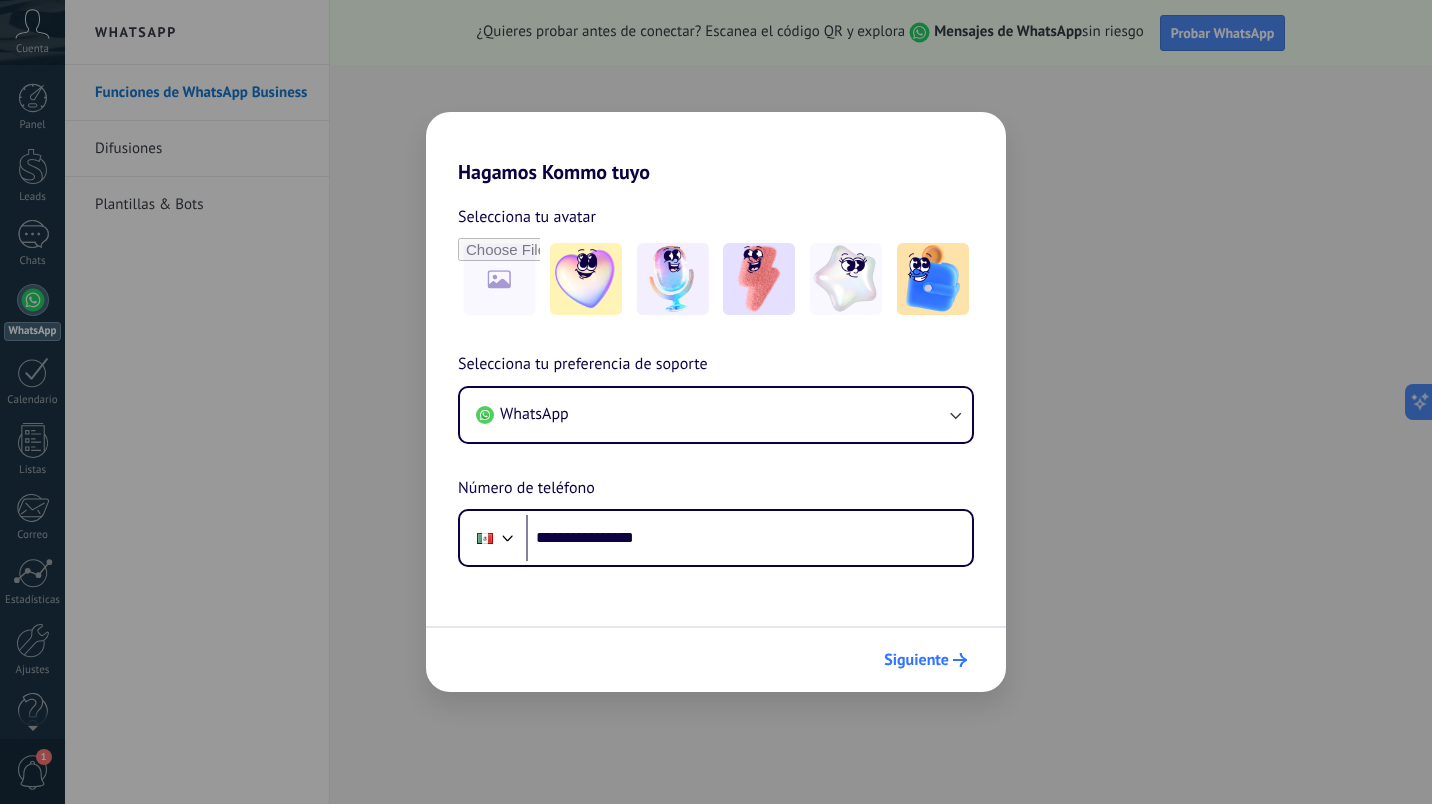 click on "Siguiente" at bounding box center [916, 660] 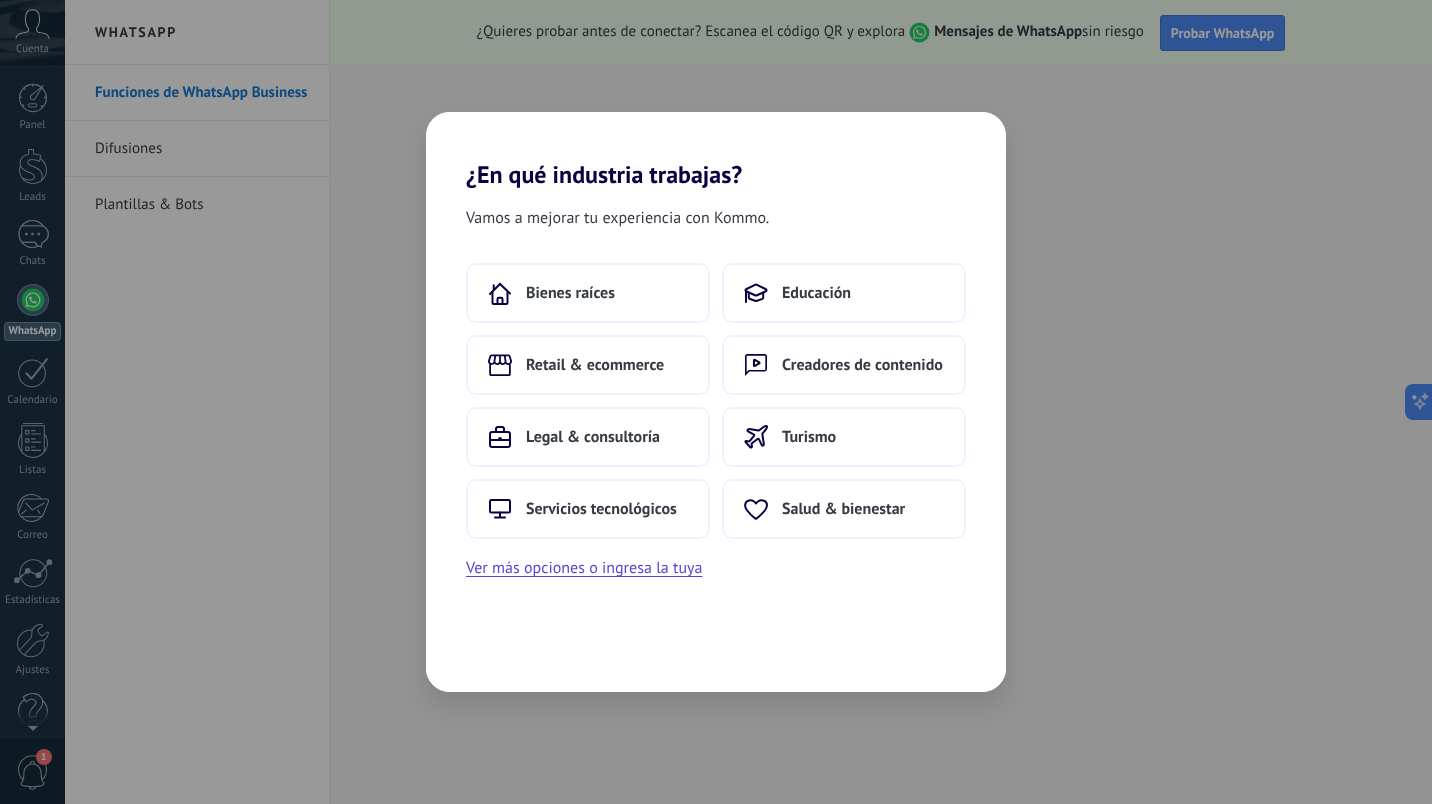 scroll, scrollTop: 0, scrollLeft: 0, axis: both 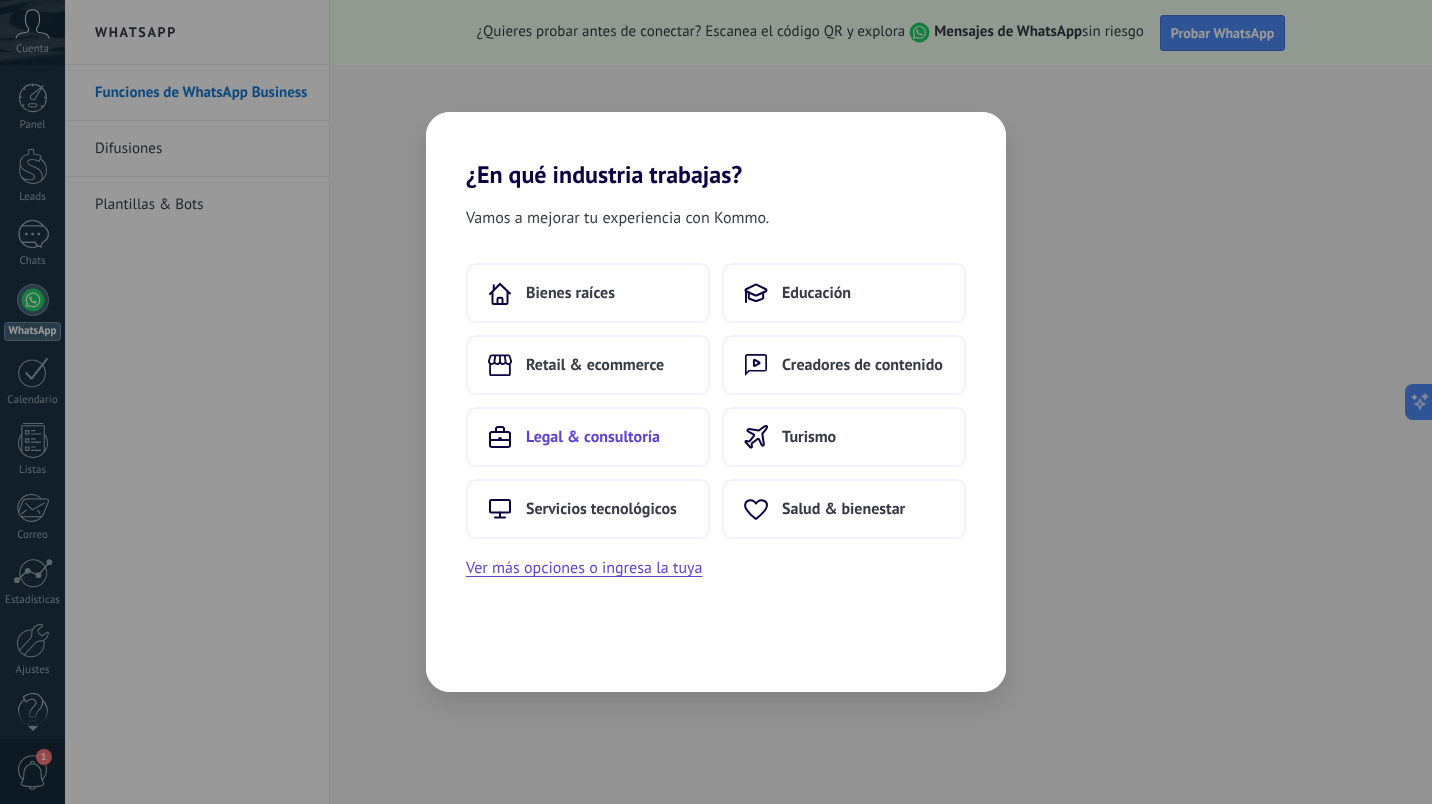 click on "Legal & consultoría" at bounding box center [588, 437] 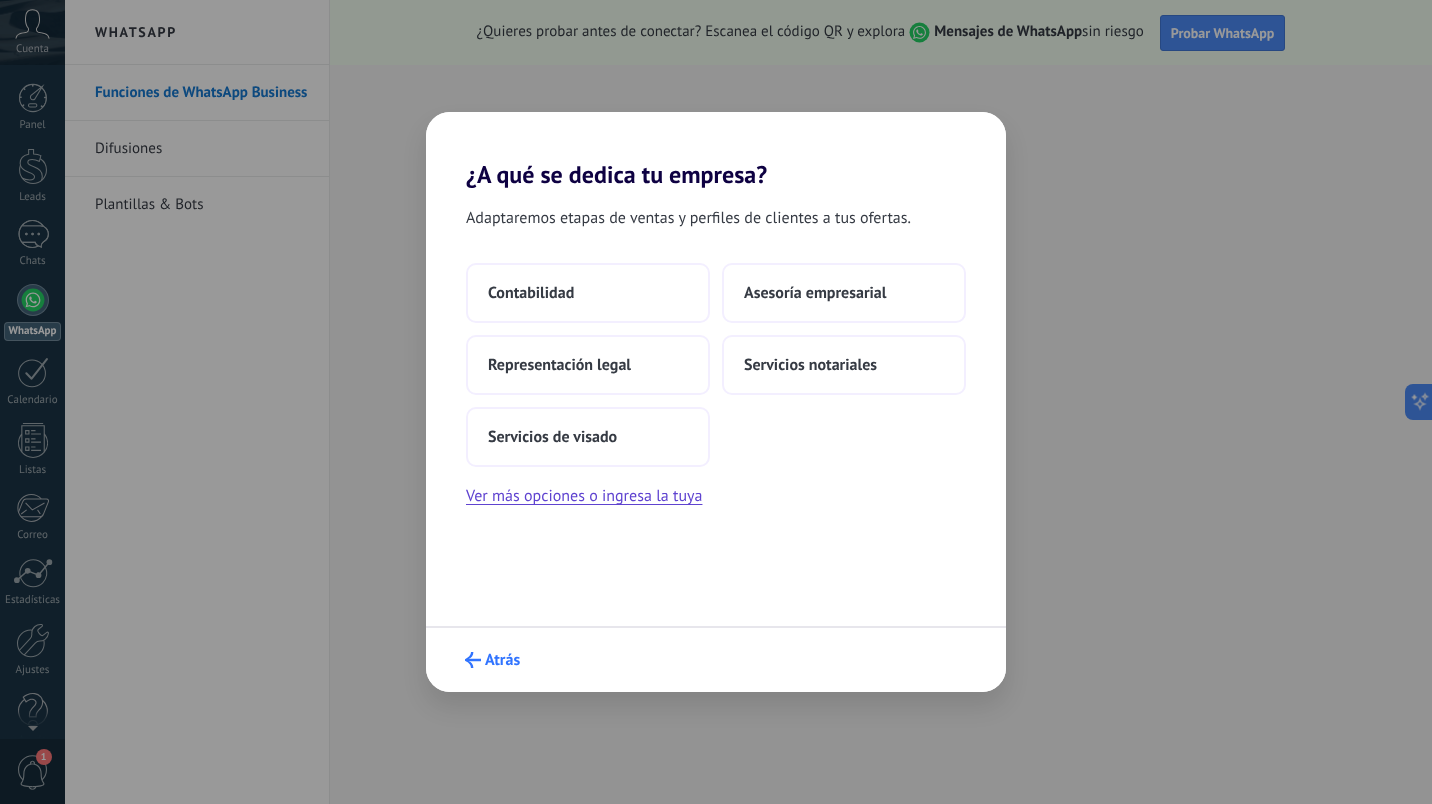 click on "Atrás" at bounding box center [492, 660] 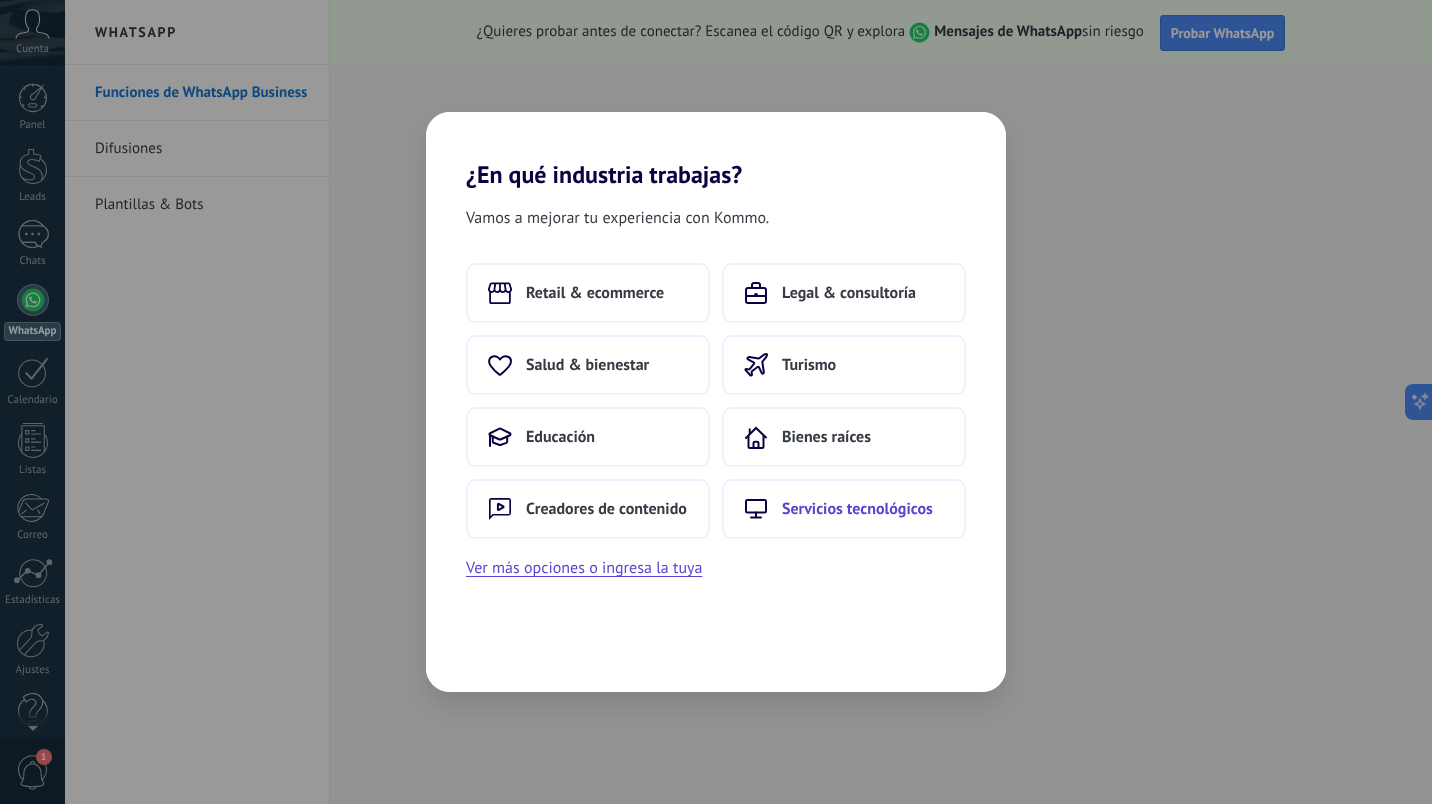 click on "Servicios tecnológicos" at bounding box center (595, 293) 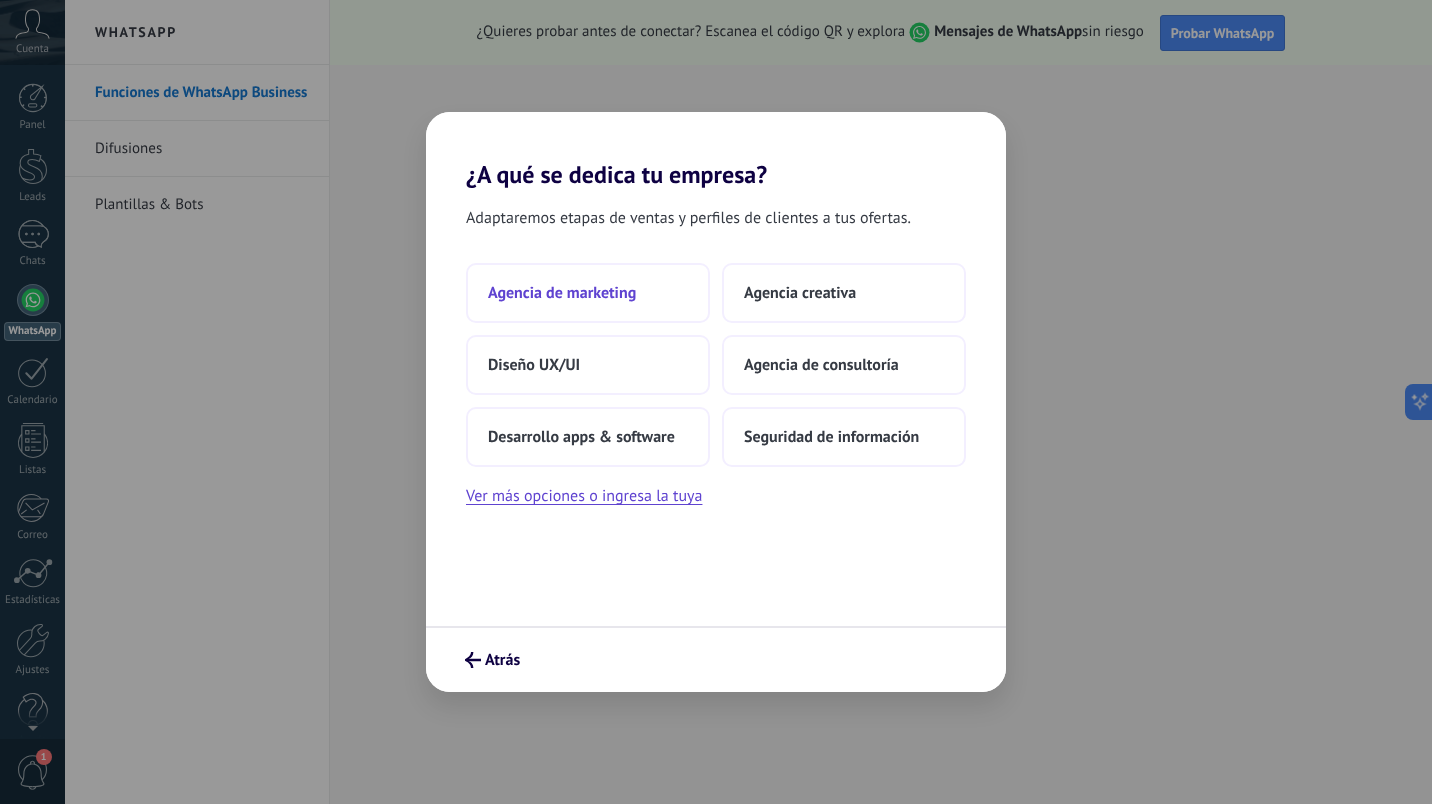 click on "Agencia de marketing" at bounding box center (588, 293) 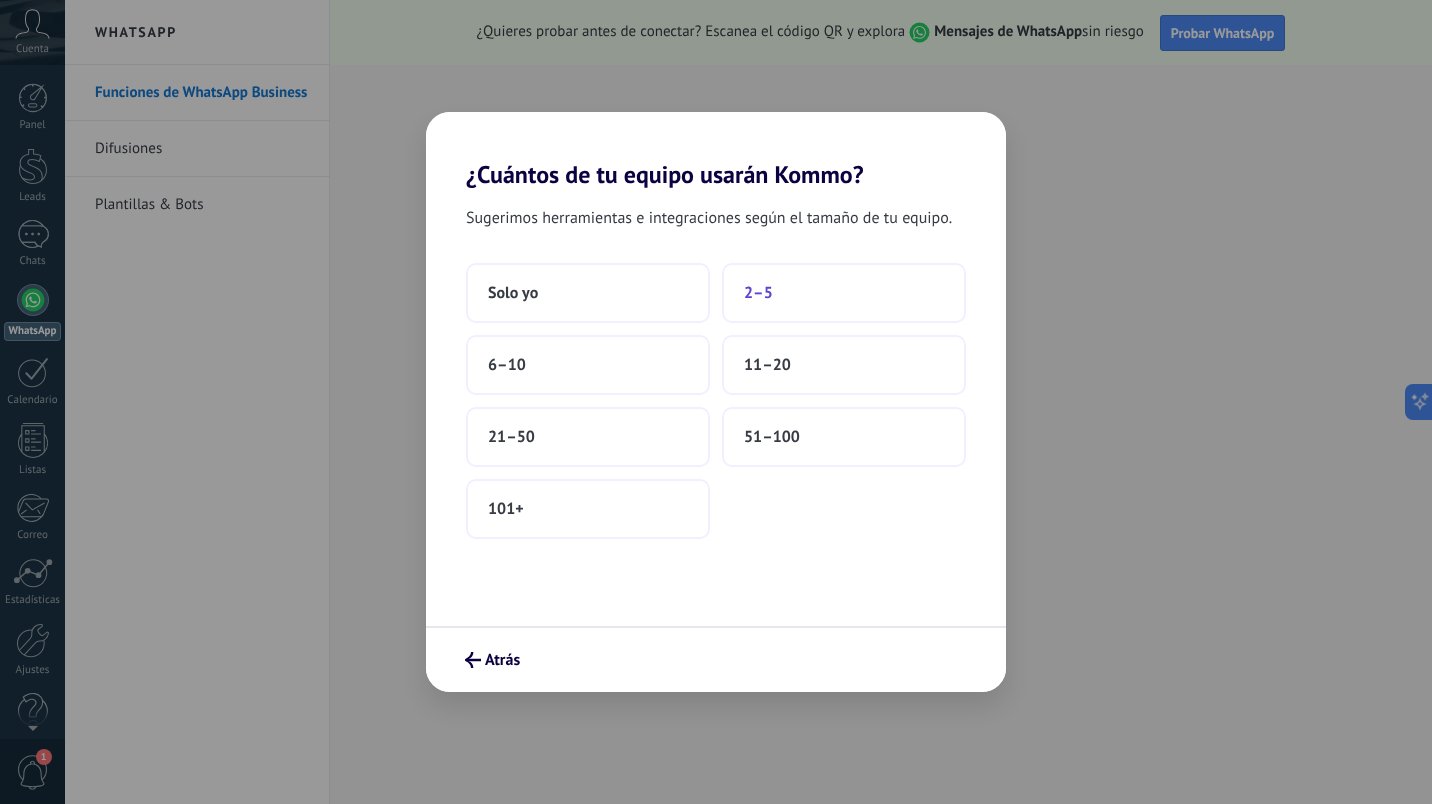 click on "2–5" at bounding box center [513, 293] 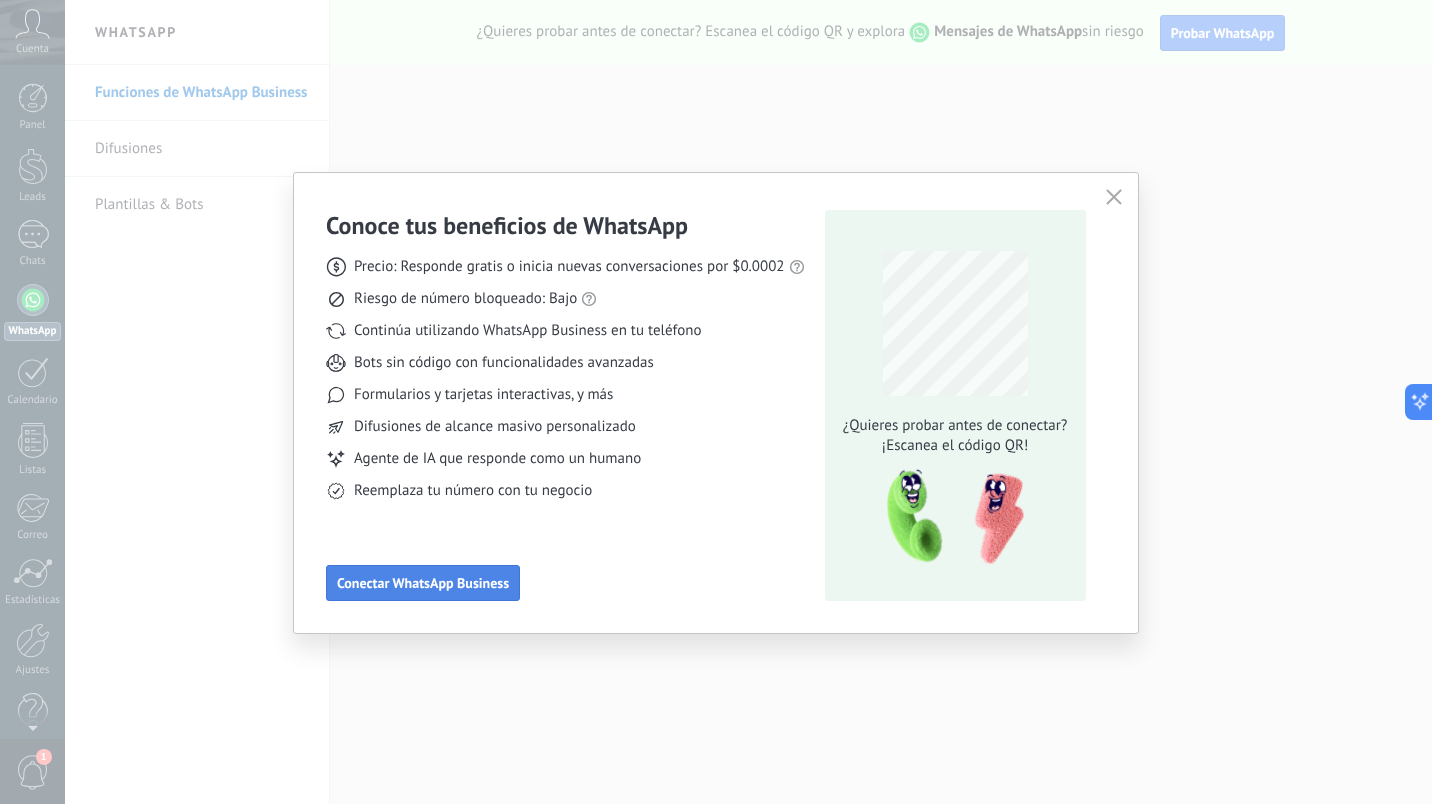 click on "Conectar WhatsApp Business" at bounding box center [423, 583] 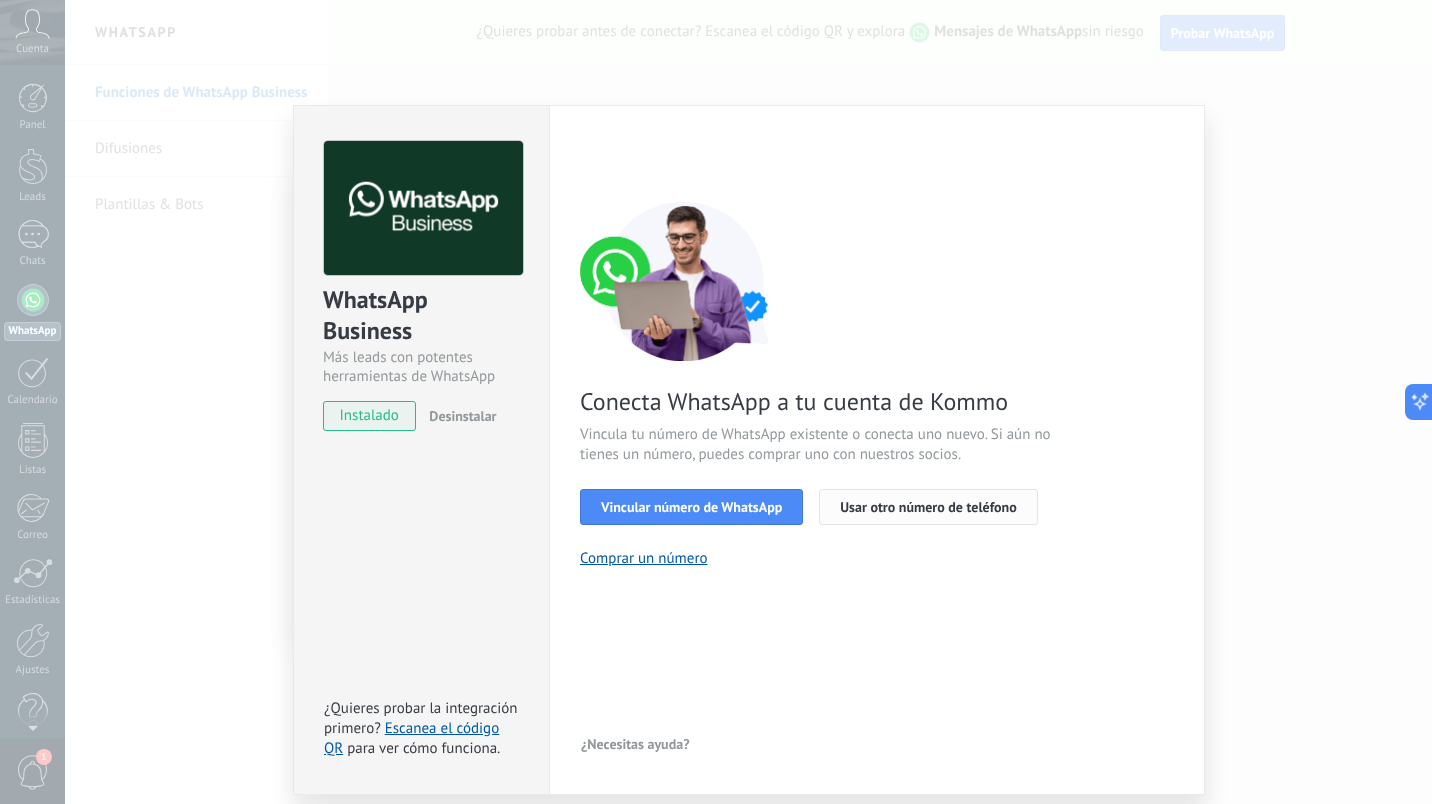click on "Usar otro número de teléfono" at bounding box center (928, 507) 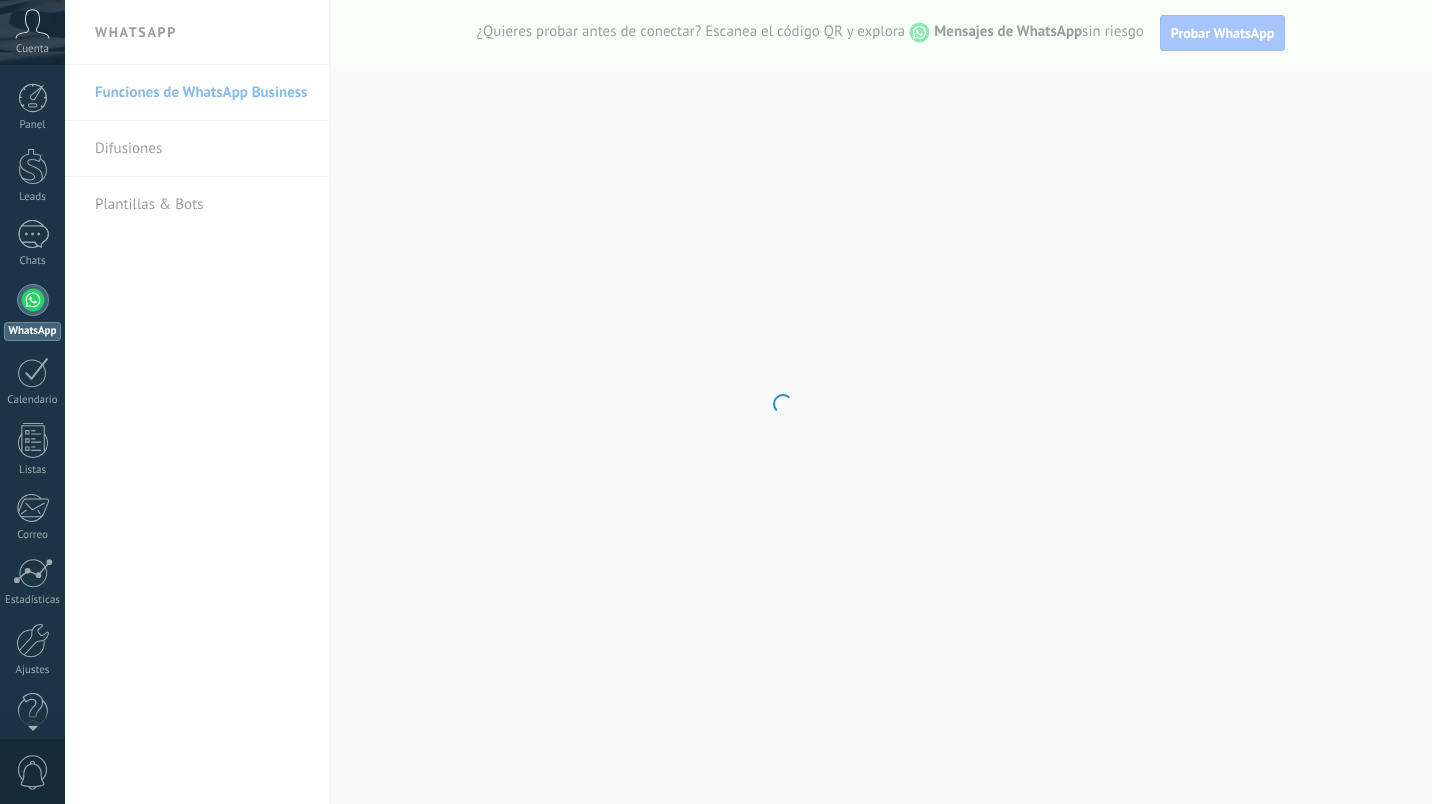 scroll, scrollTop: 0, scrollLeft: 0, axis: both 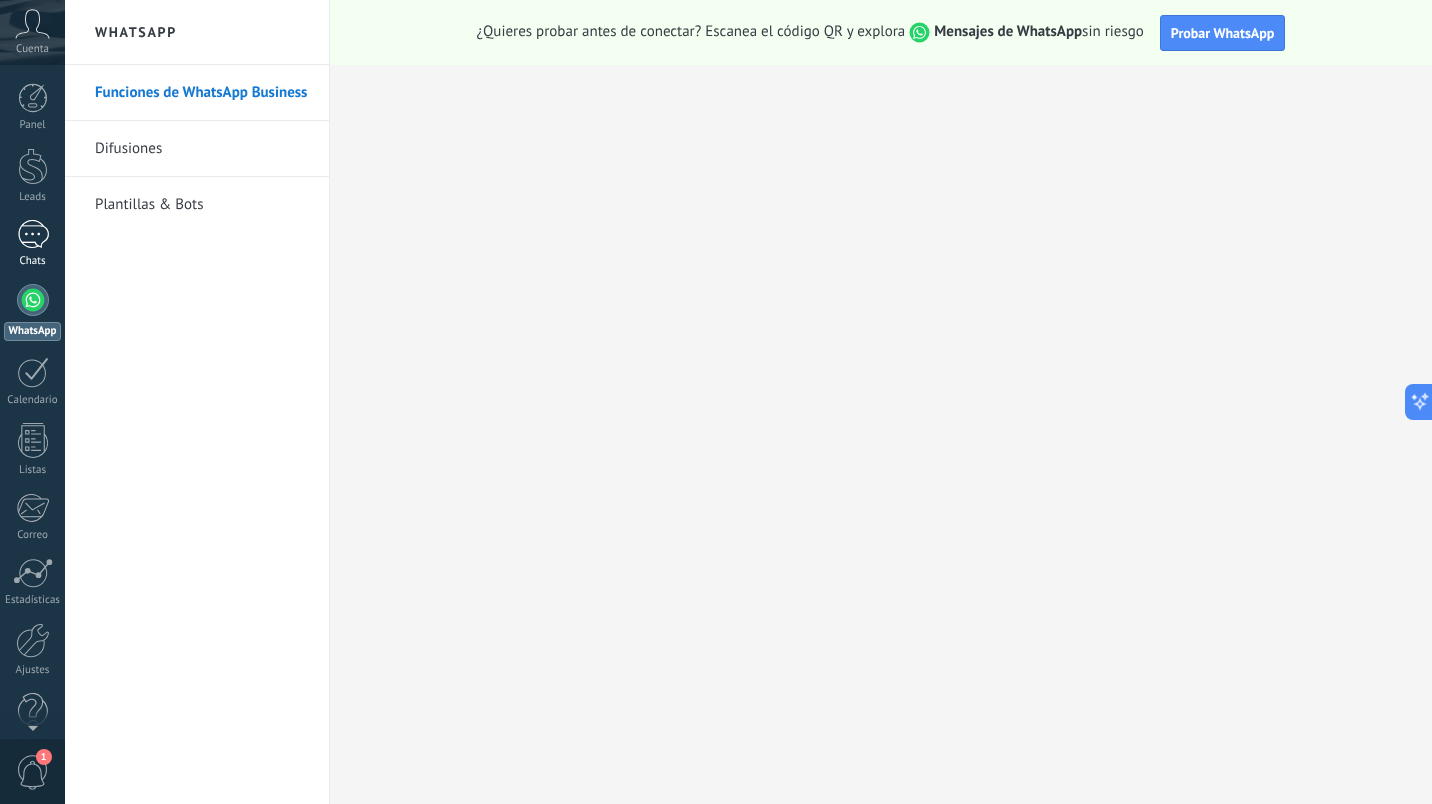 click on "Chats" at bounding box center (32, 244) 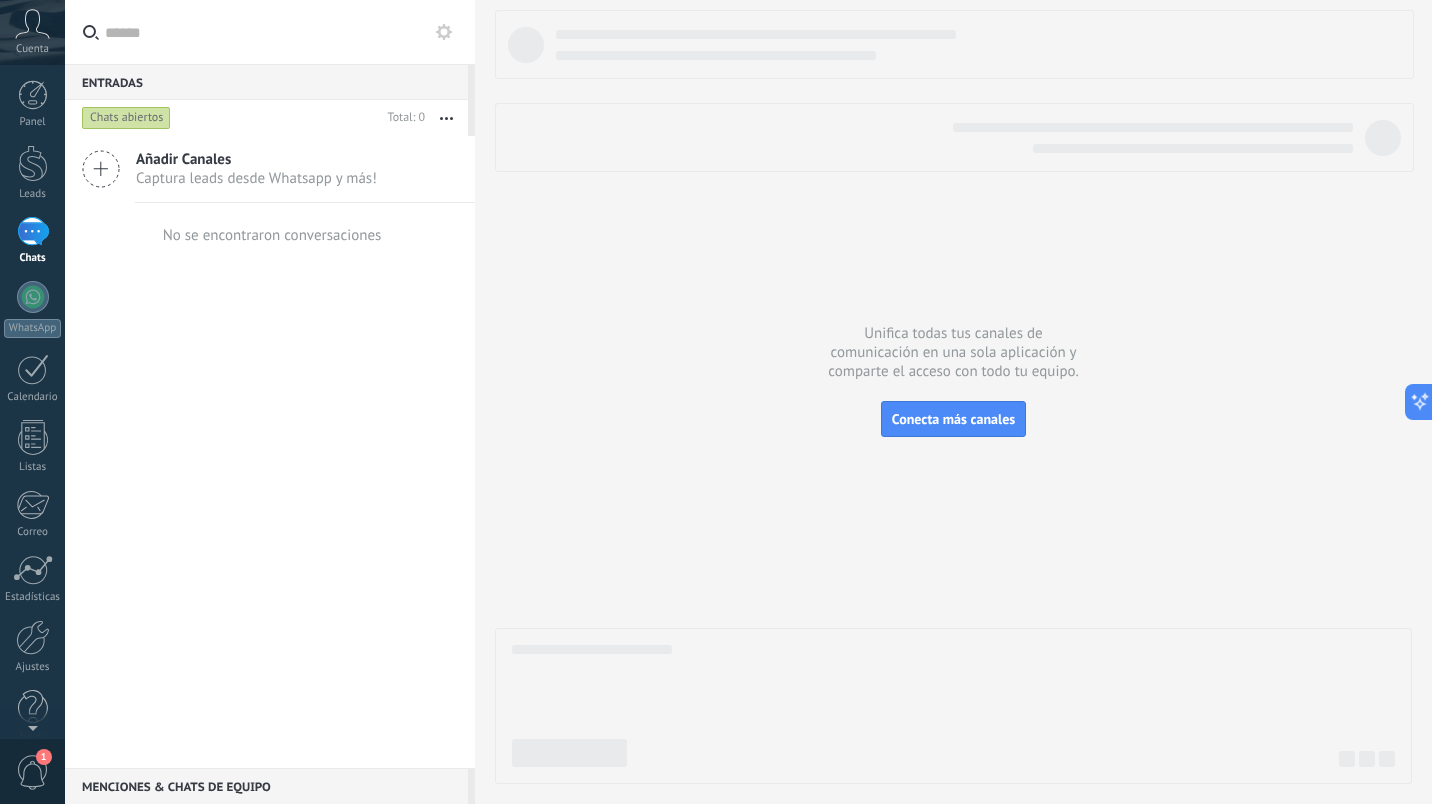scroll, scrollTop: 0, scrollLeft: 0, axis: both 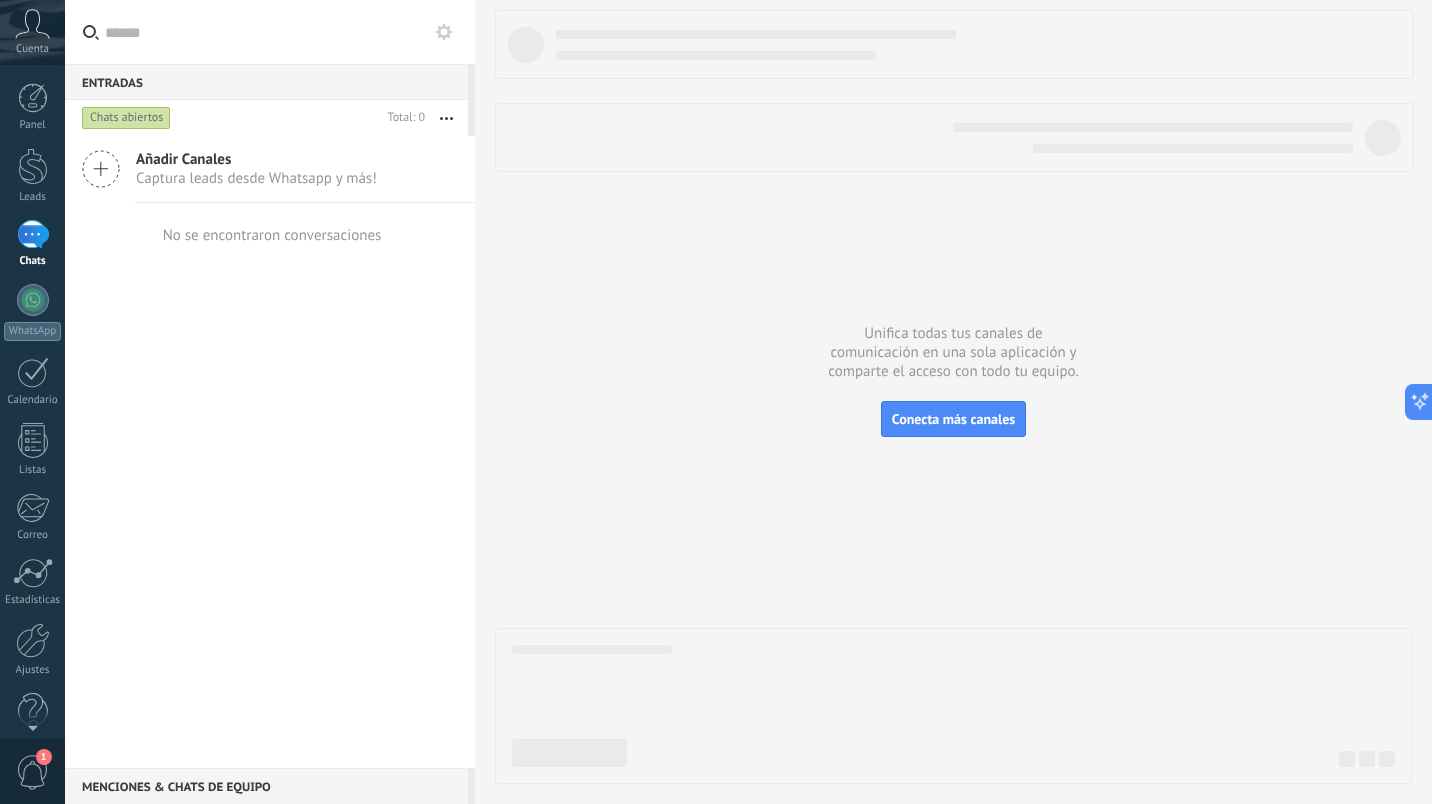click on "1" at bounding box center (33, 772) 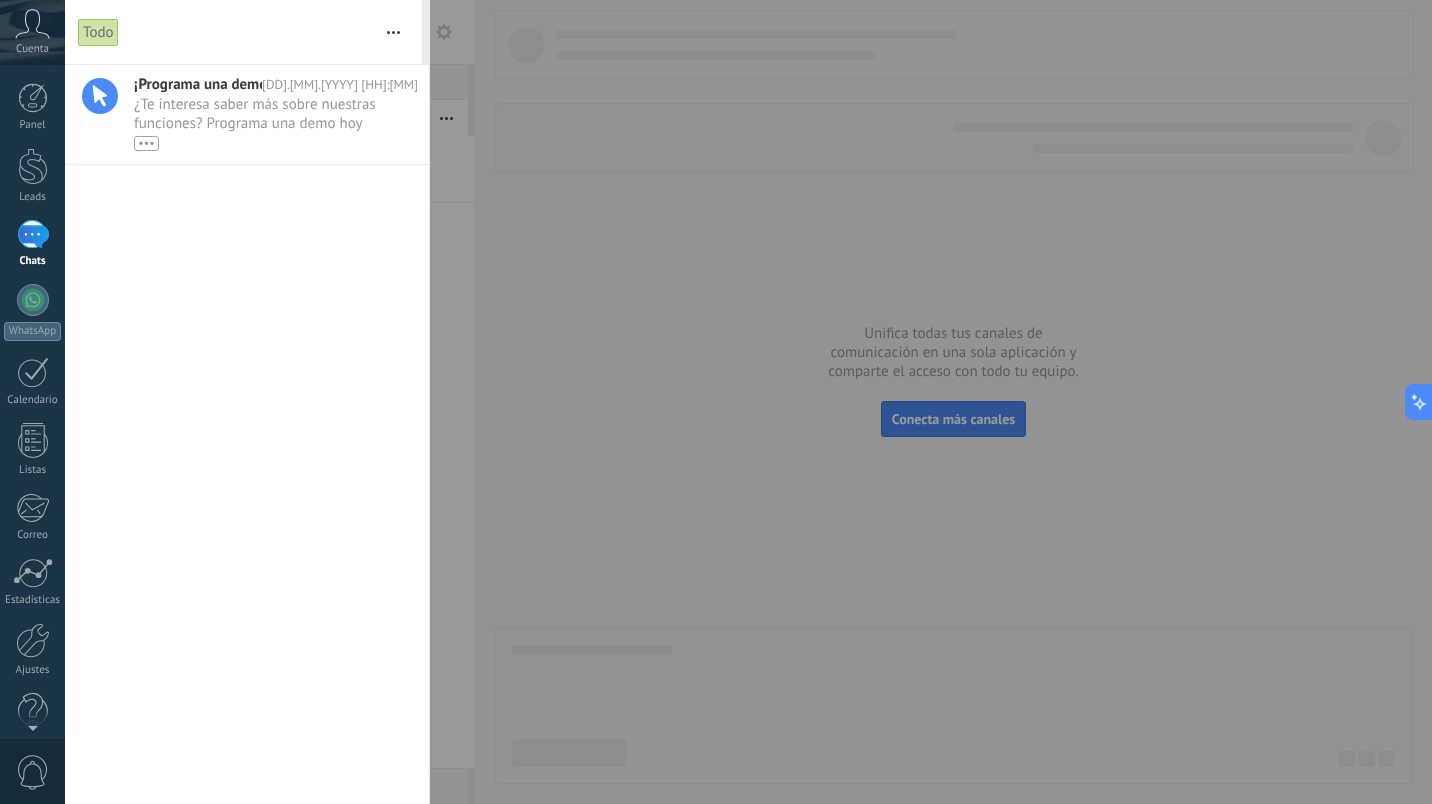 click at bounding box center [716, 402] 